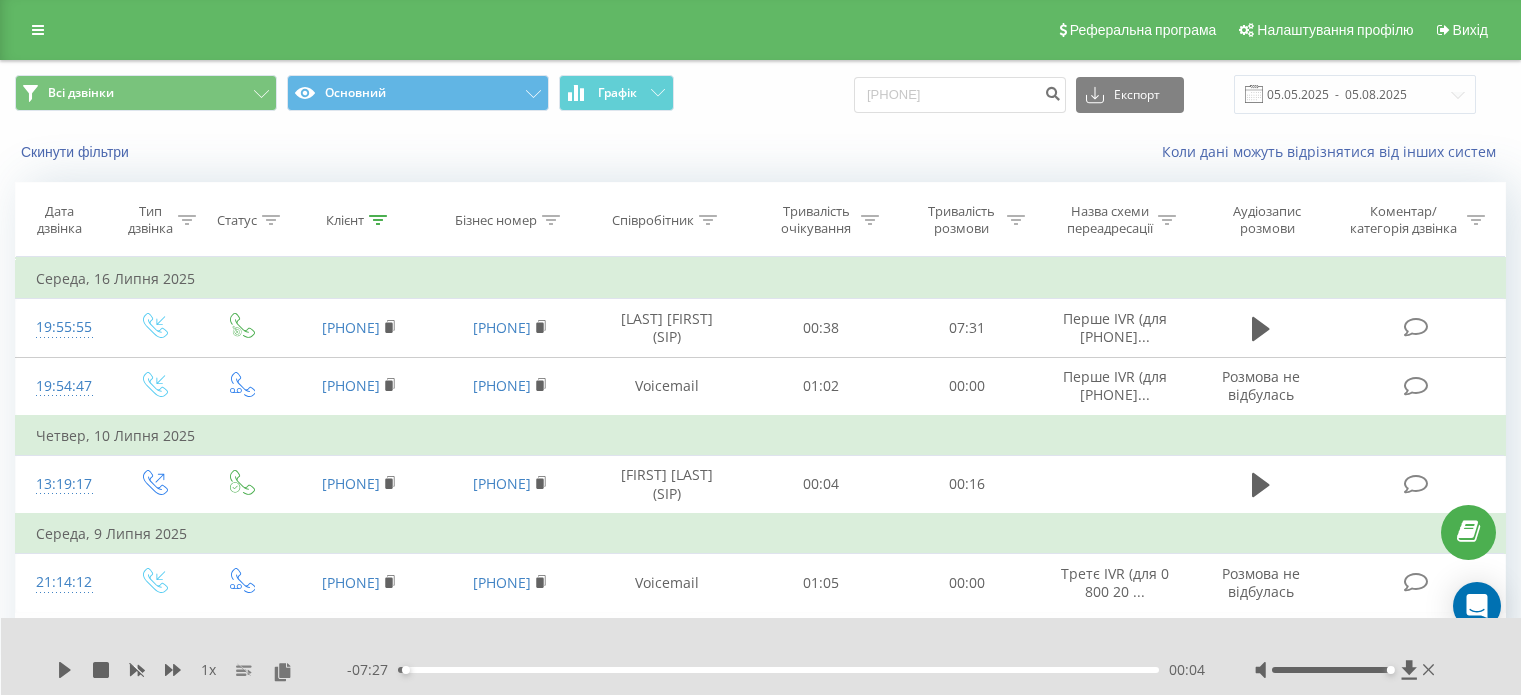 scroll, scrollTop: 0, scrollLeft: 0, axis: both 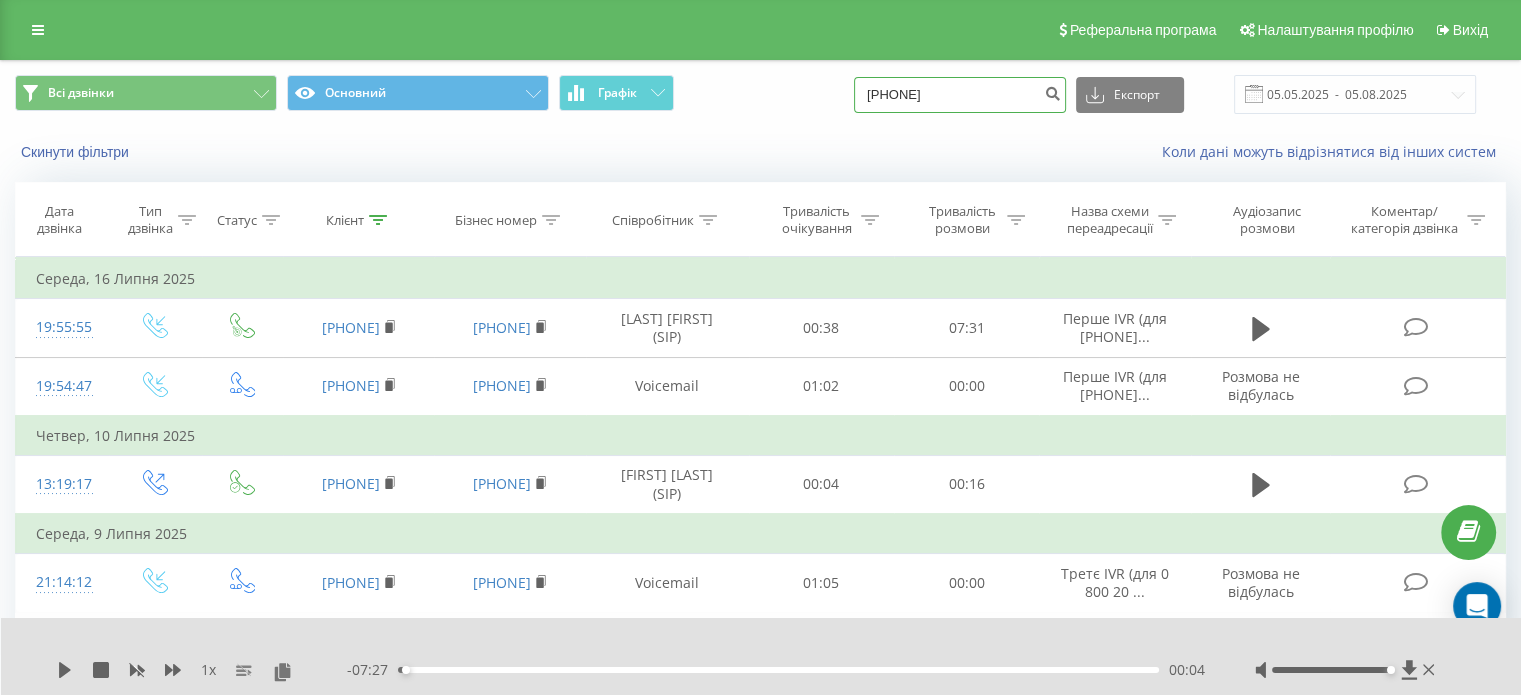 drag, startPoint x: 1003, startPoint y: 95, endPoint x: 629, endPoint y: 64, distance: 375.28256 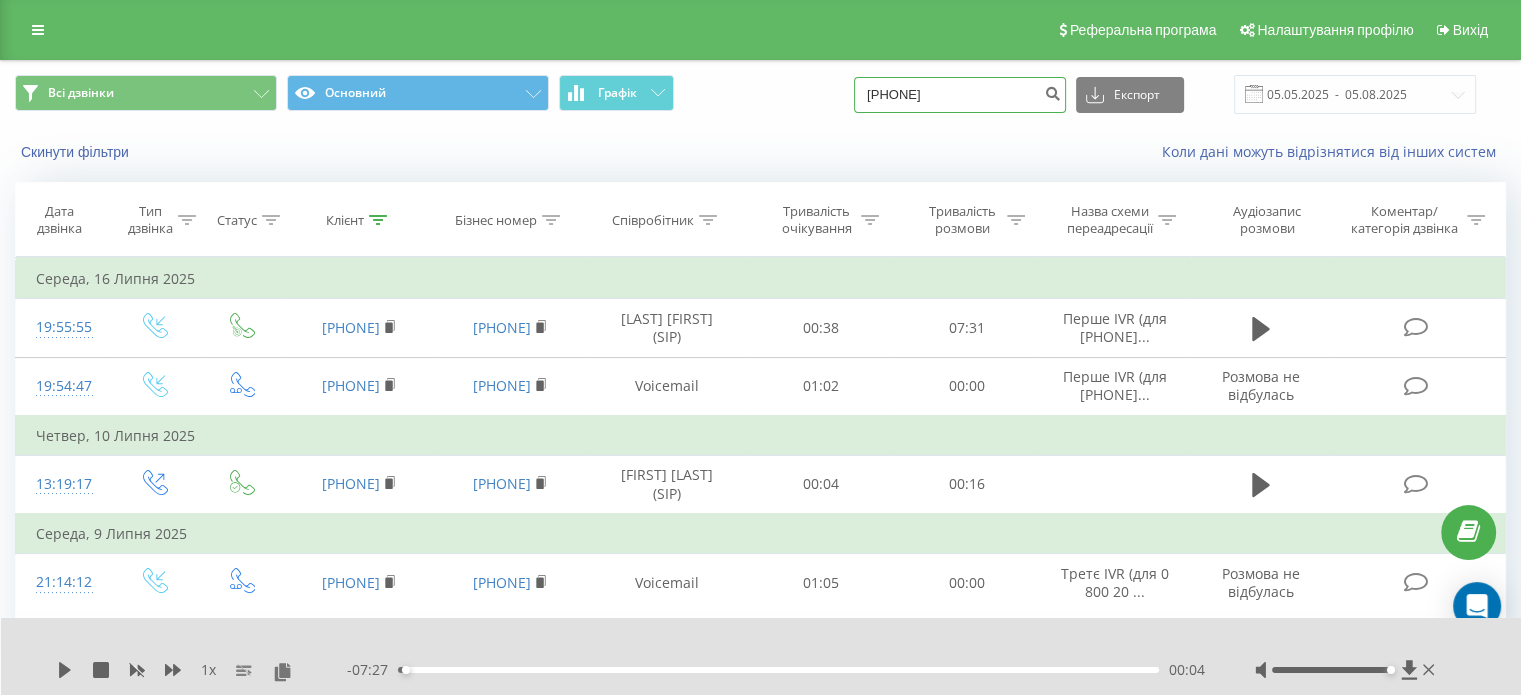 type on "380442384002" 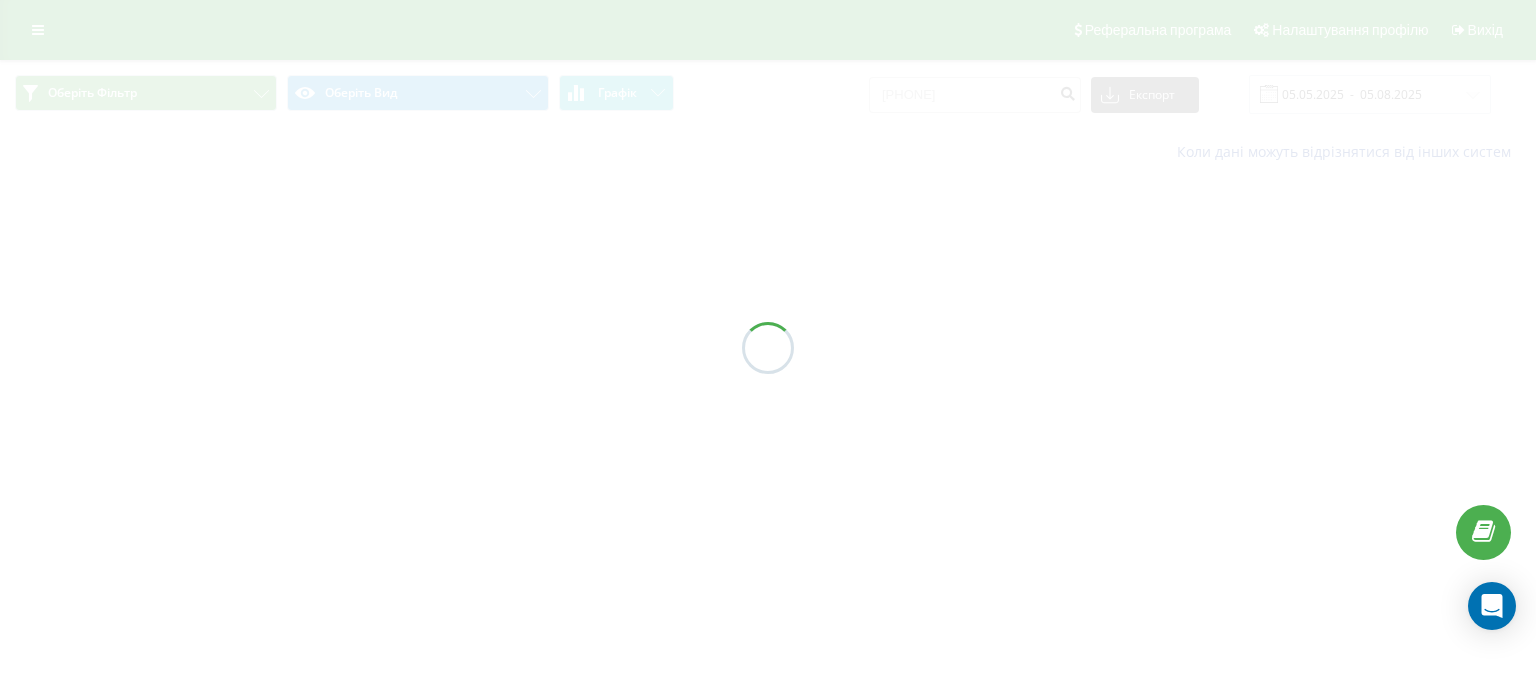 scroll, scrollTop: 0, scrollLeft: 0, axis: both 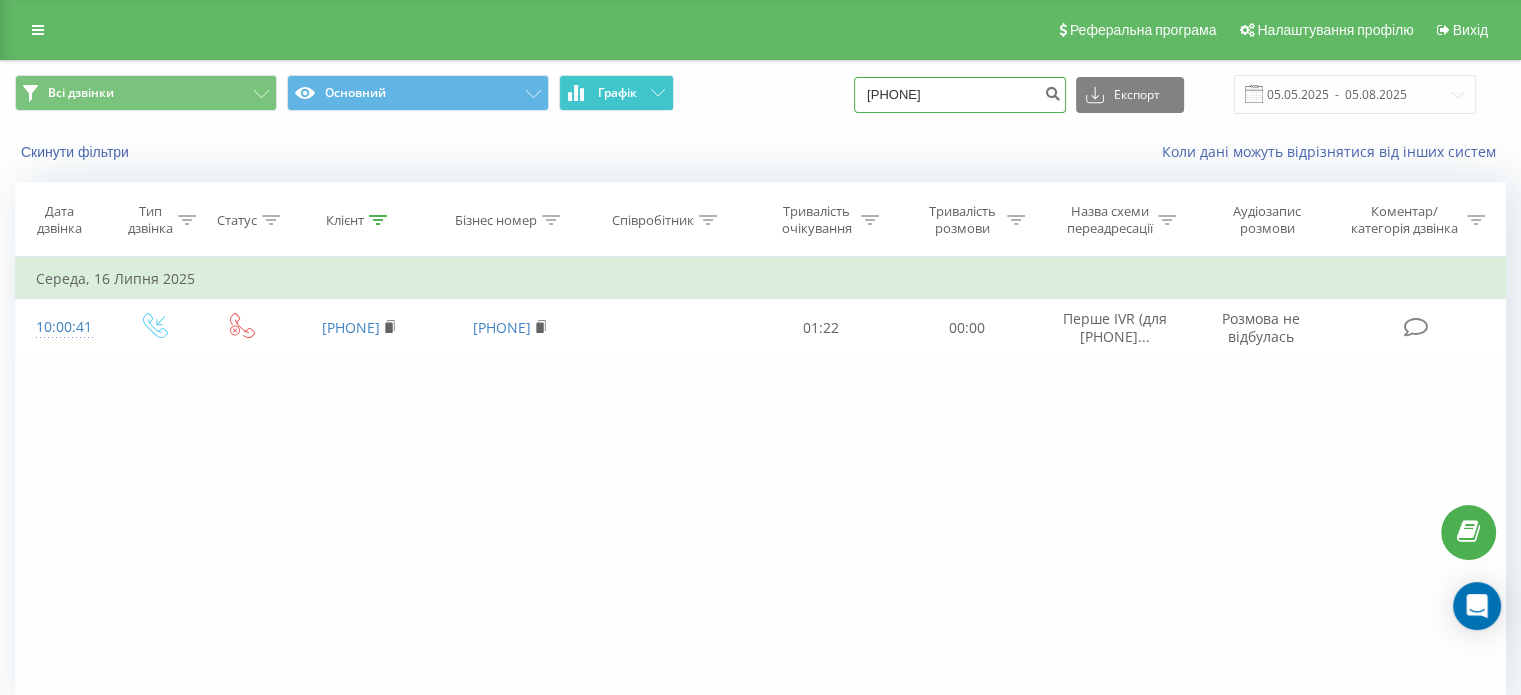 drag, startPoint x: 1026, startPoint y: 103, endPoint x: 649, endPoint y: 94, distance: 377.10742 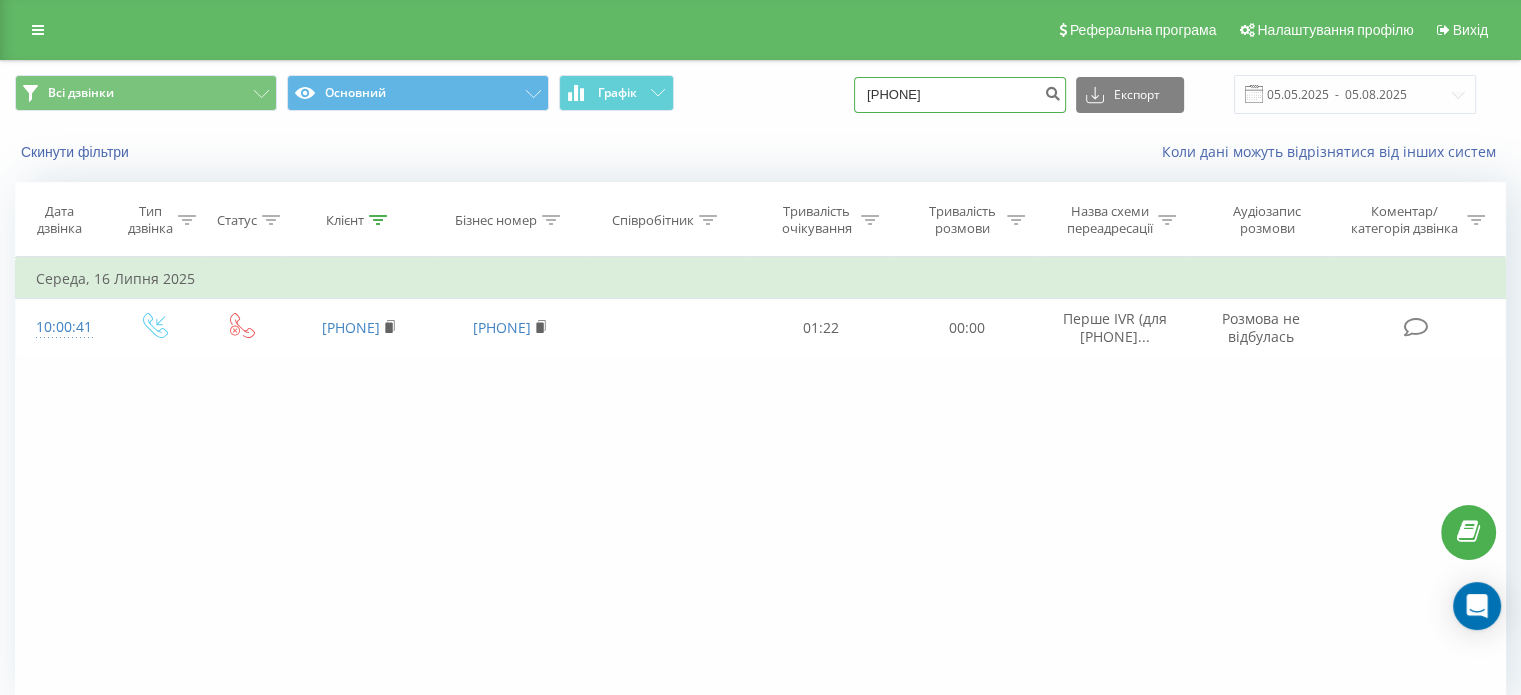 type on "380963417028" 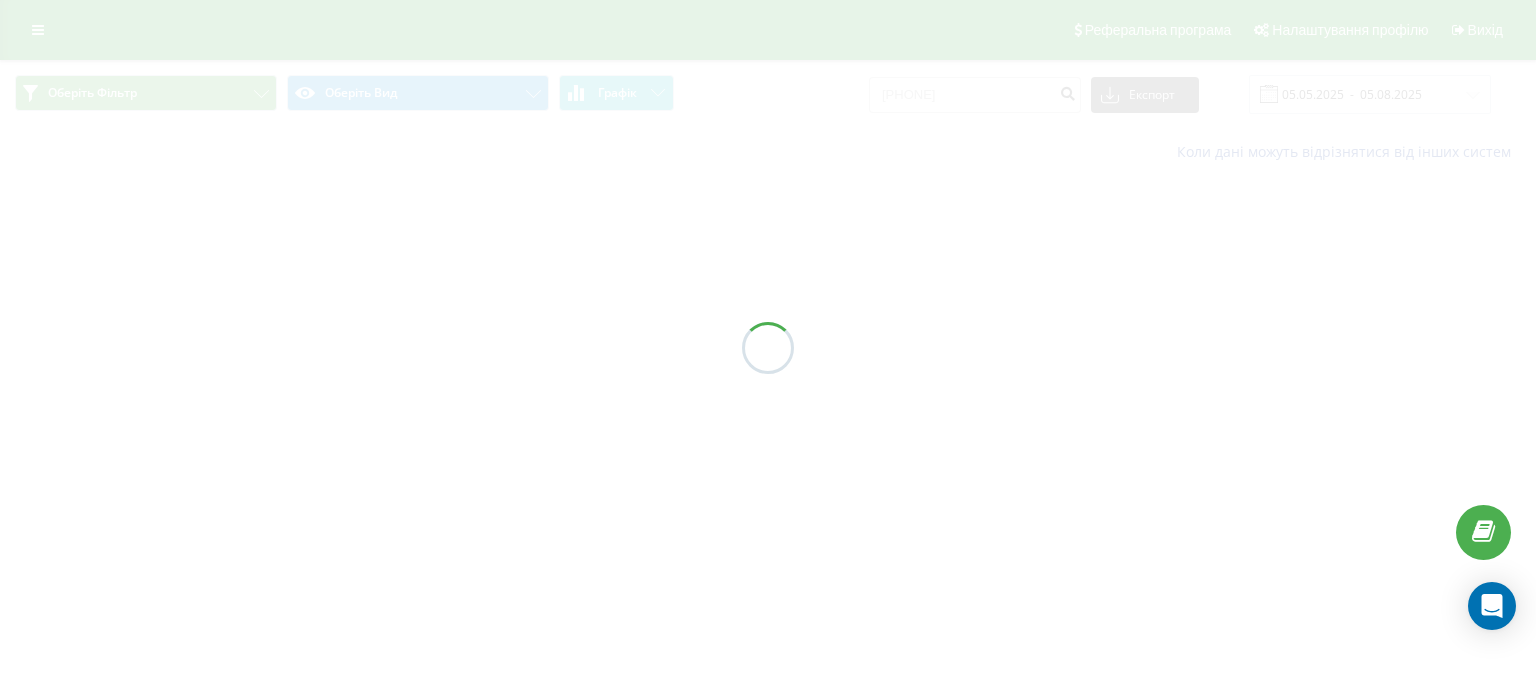 scroll, scrollTop: 0, scrollLeft: 0, axis: both 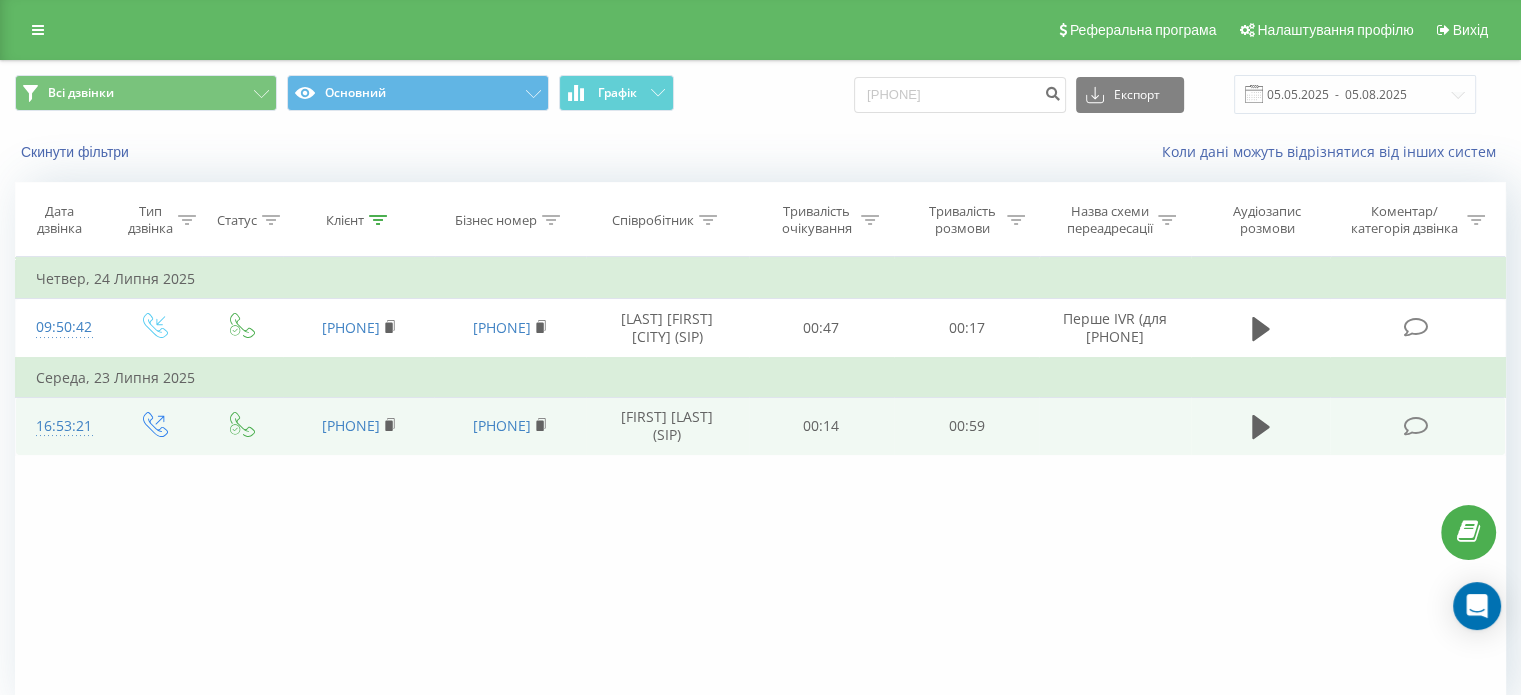 click at bounding box center (1261, 426) 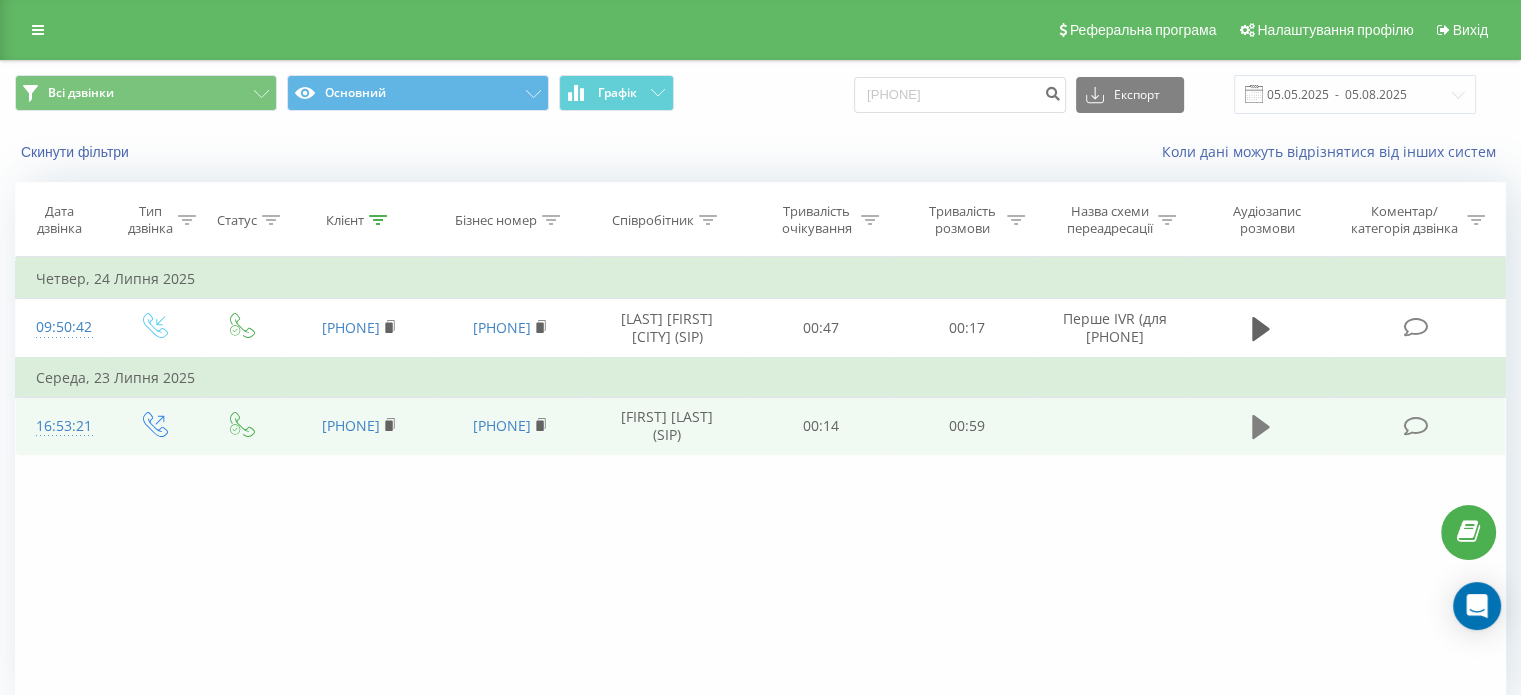 click 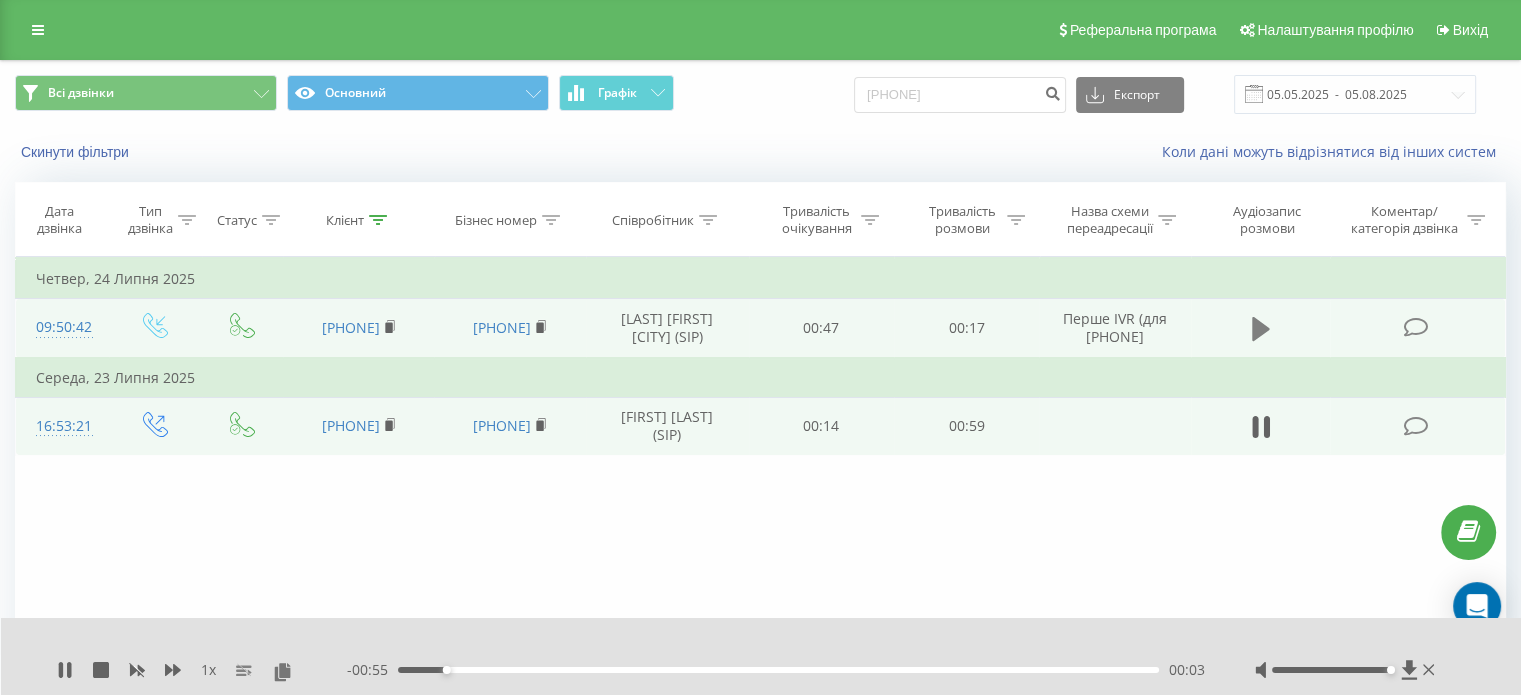 click 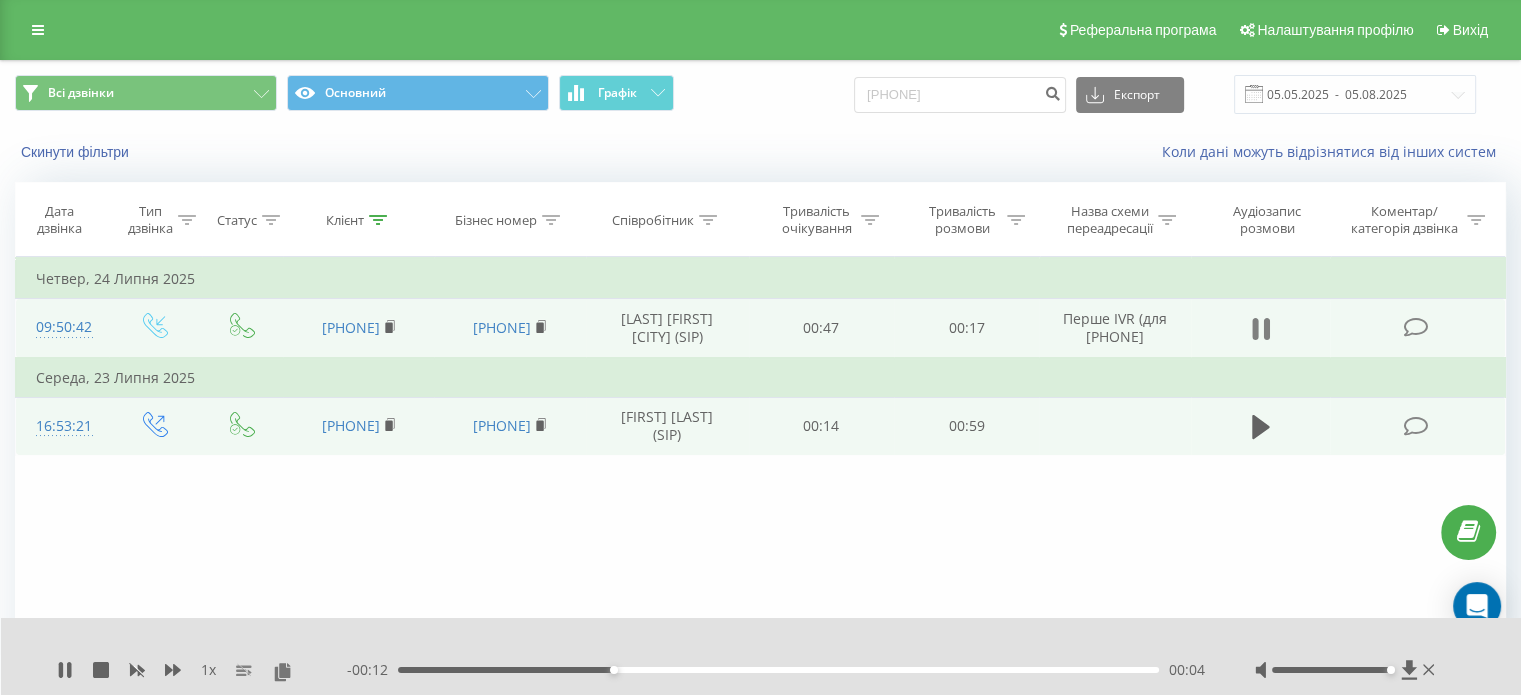 click at bounding box center [1261, 329] 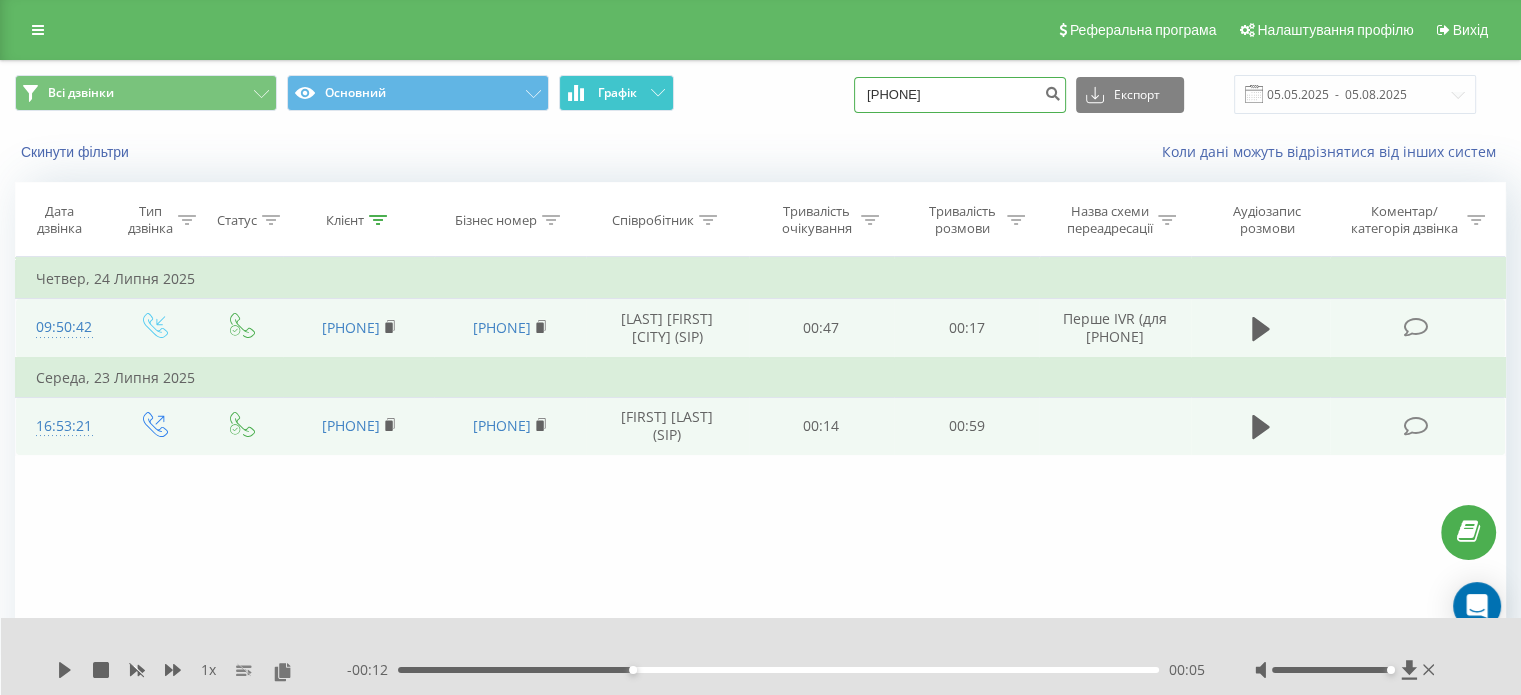 drag, startPoint x: 1008, startPoint y: 93, endPoint x: 661, endPoint y: 95, distance: 347.00577 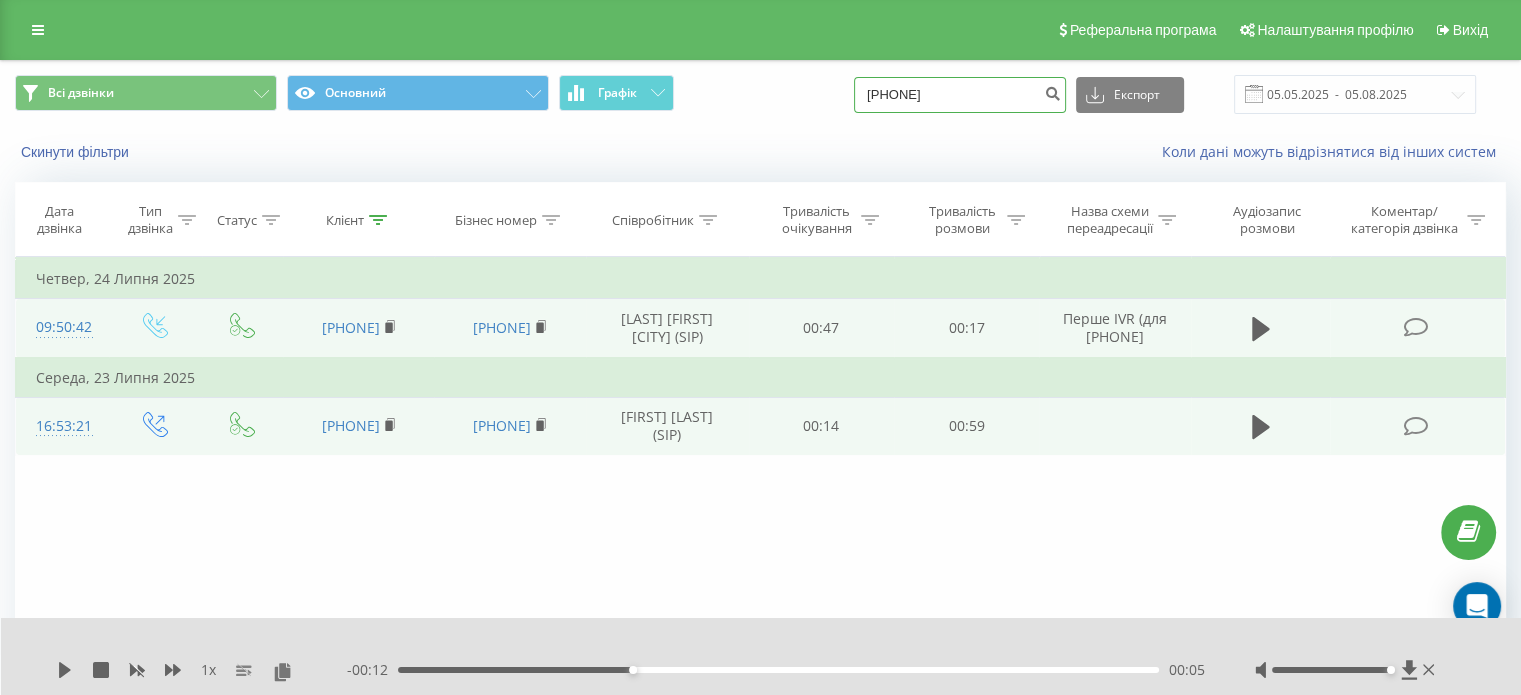 type on "0672423445" 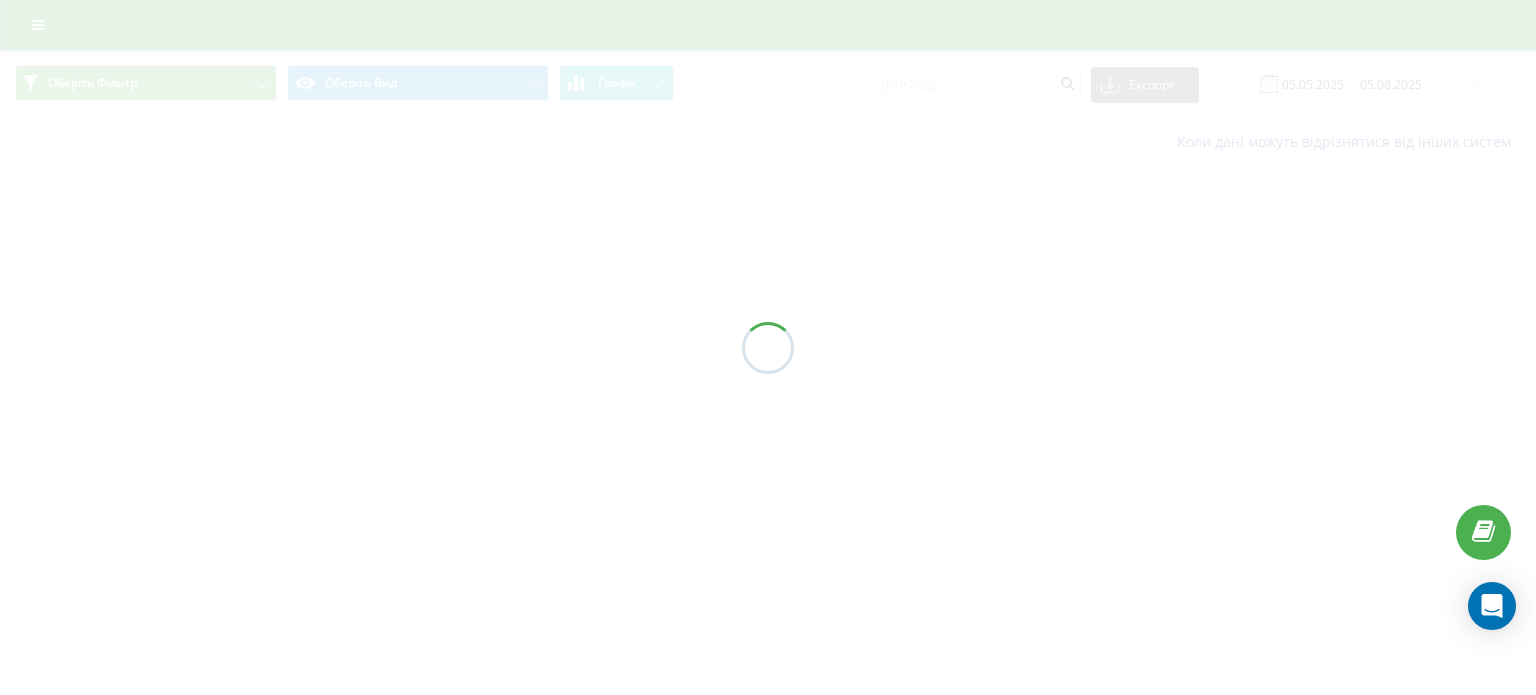 scroll, scrollTop: 0, scrollLeft: 0, axis: both 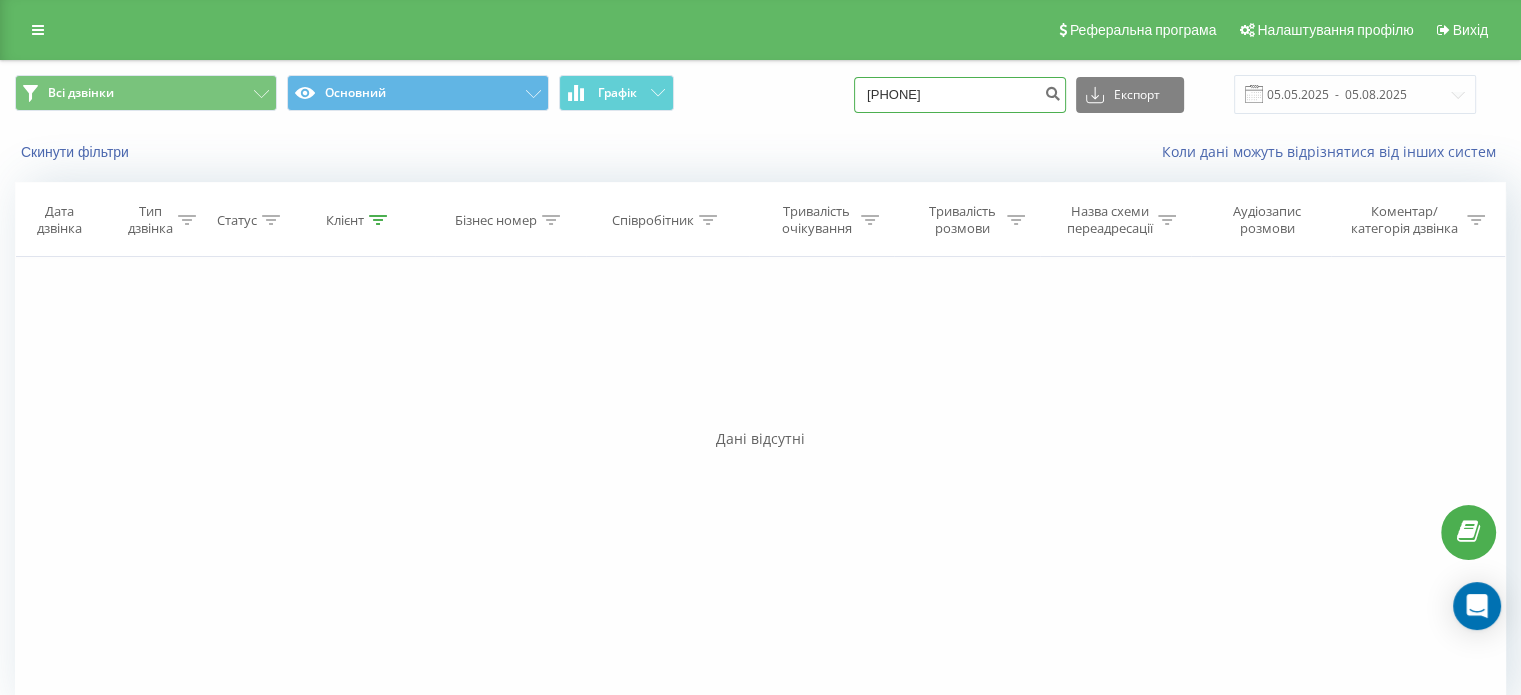 drag, startPoint x: 980, startPoint y: 94, endPoint x: 782, endPoint y: 87, distance: 198.1237 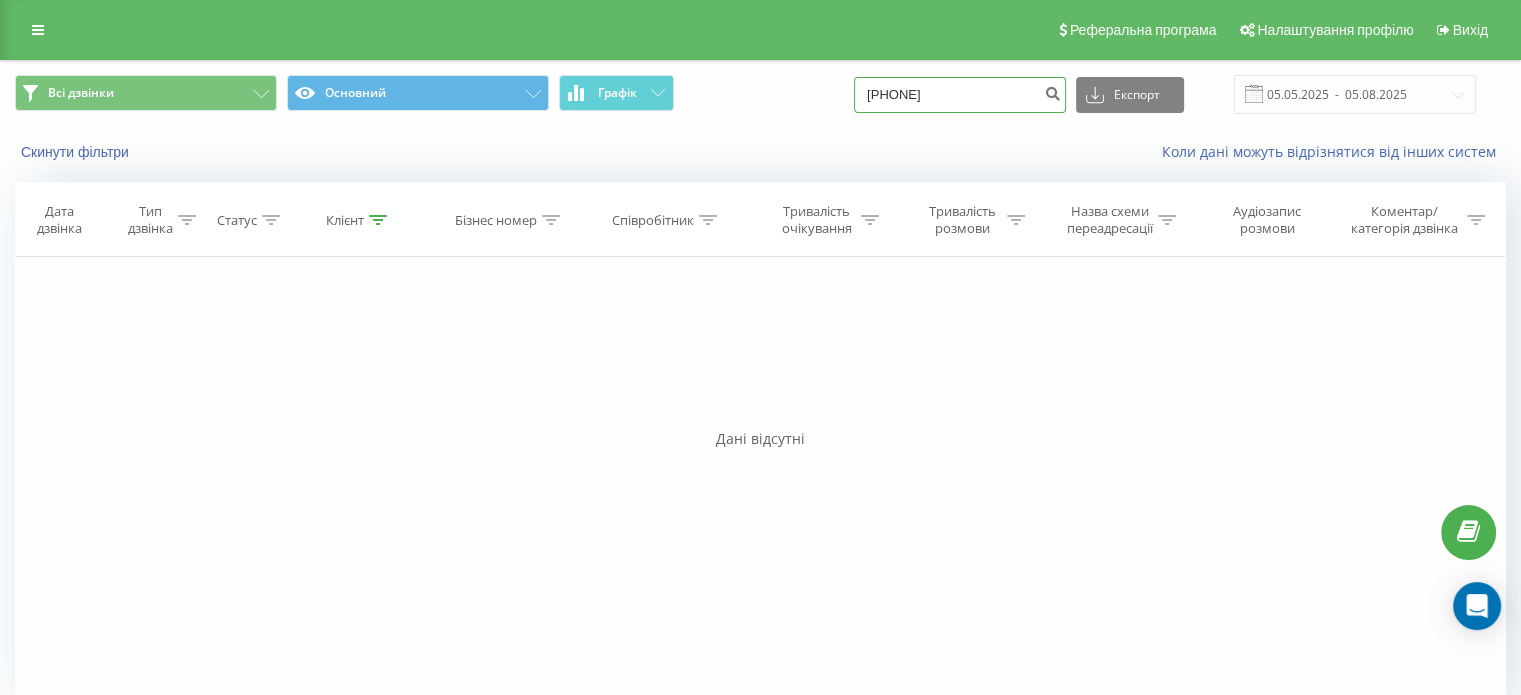 type on "380963241074" 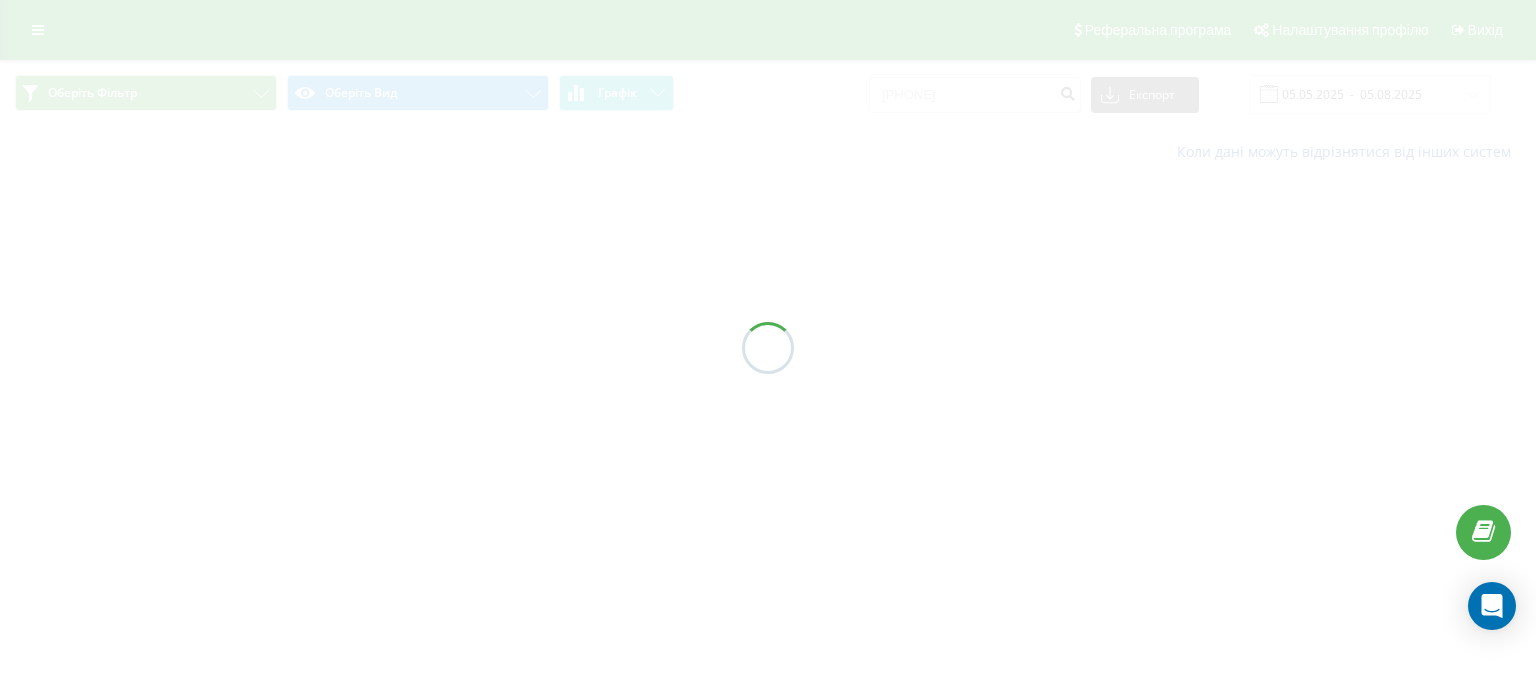 scroll, scrollTop: 0, scrollLeft: 0, axis: both 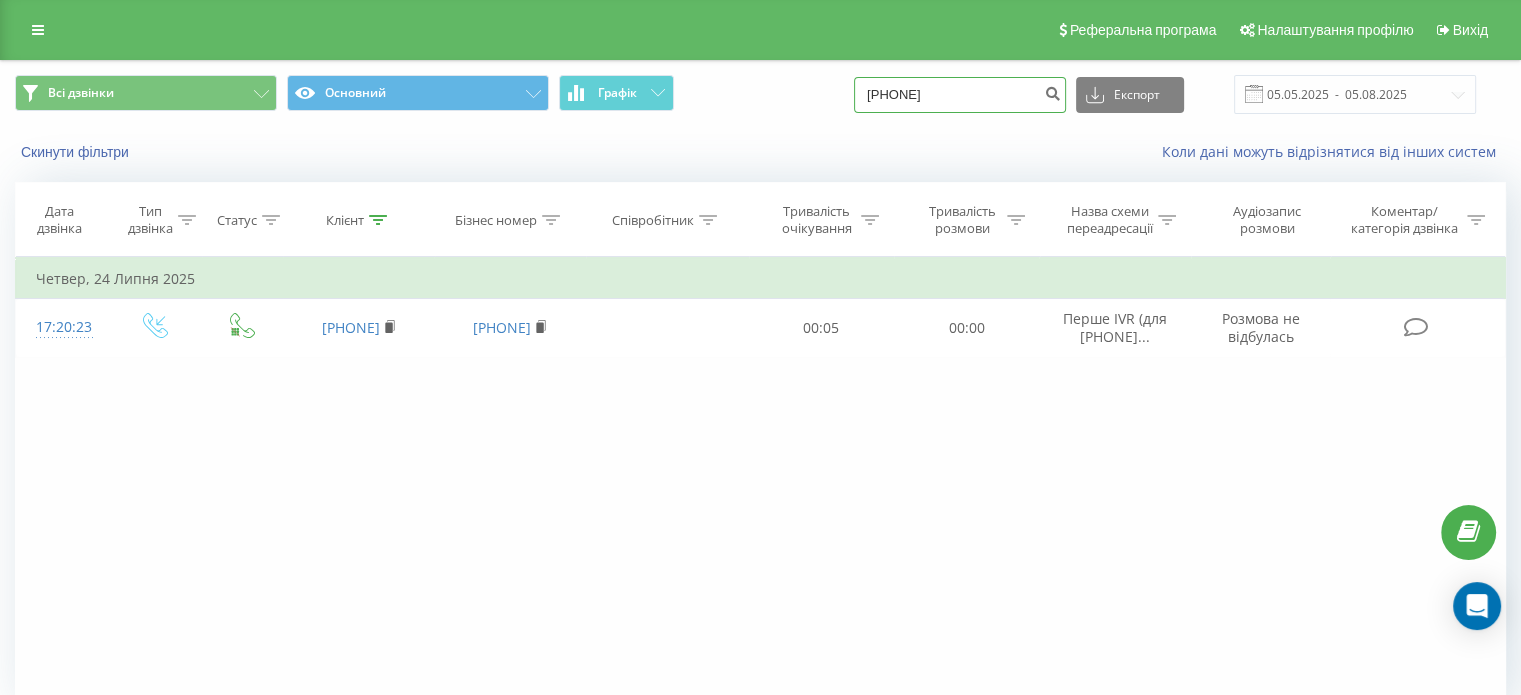 drag, startPoint x: 973, startPoint y: 91, endPoint x: 693, endPoint y: 85, distance: 280.06427 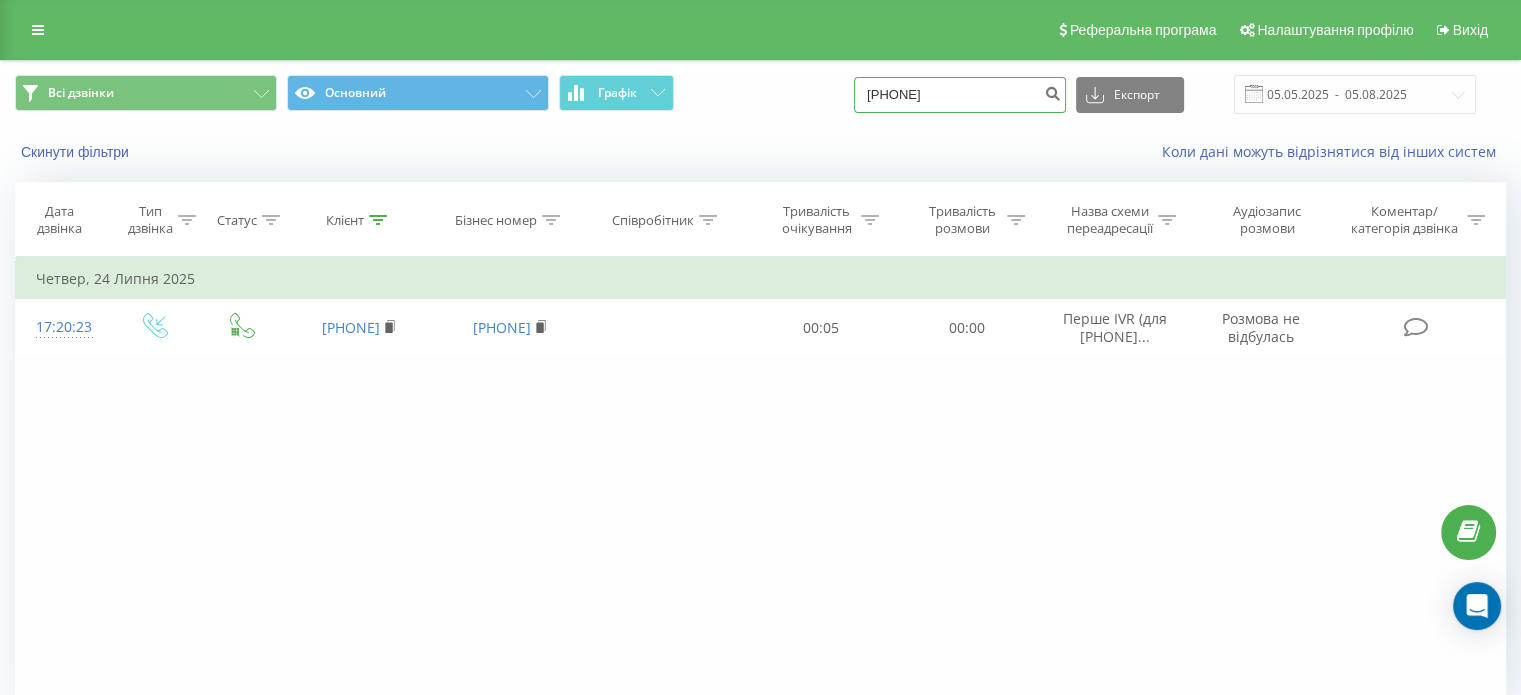type on "[PHONE]" 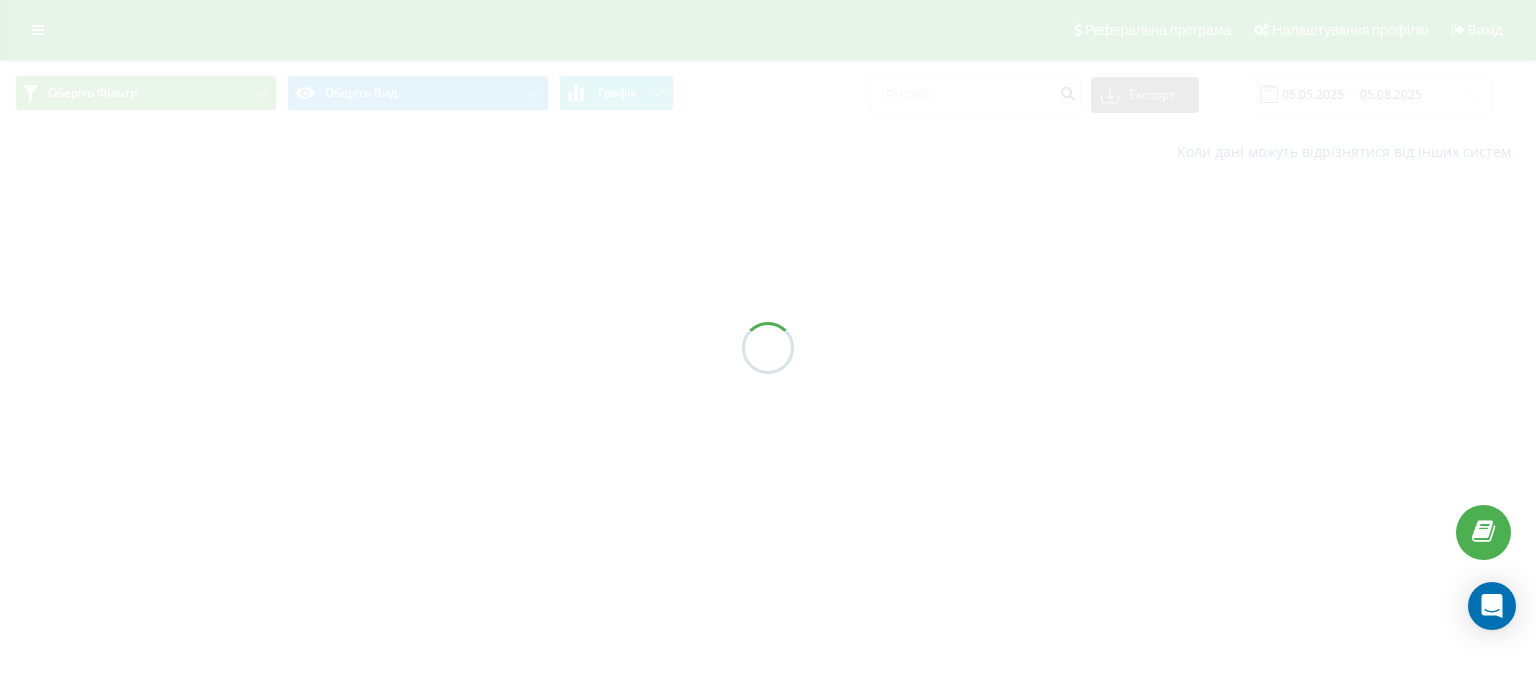 scroll, scrollTop: 0, scrollLeft: 0, axis: both 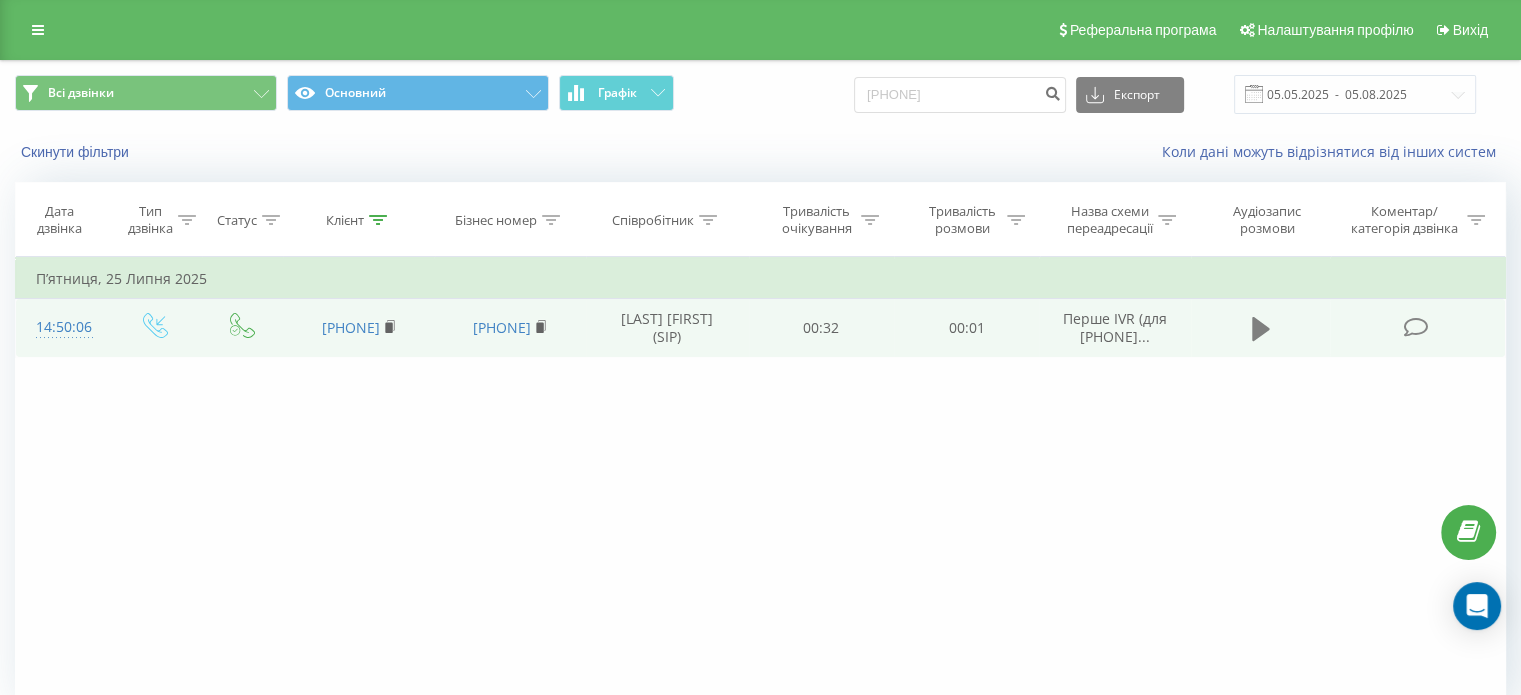 click 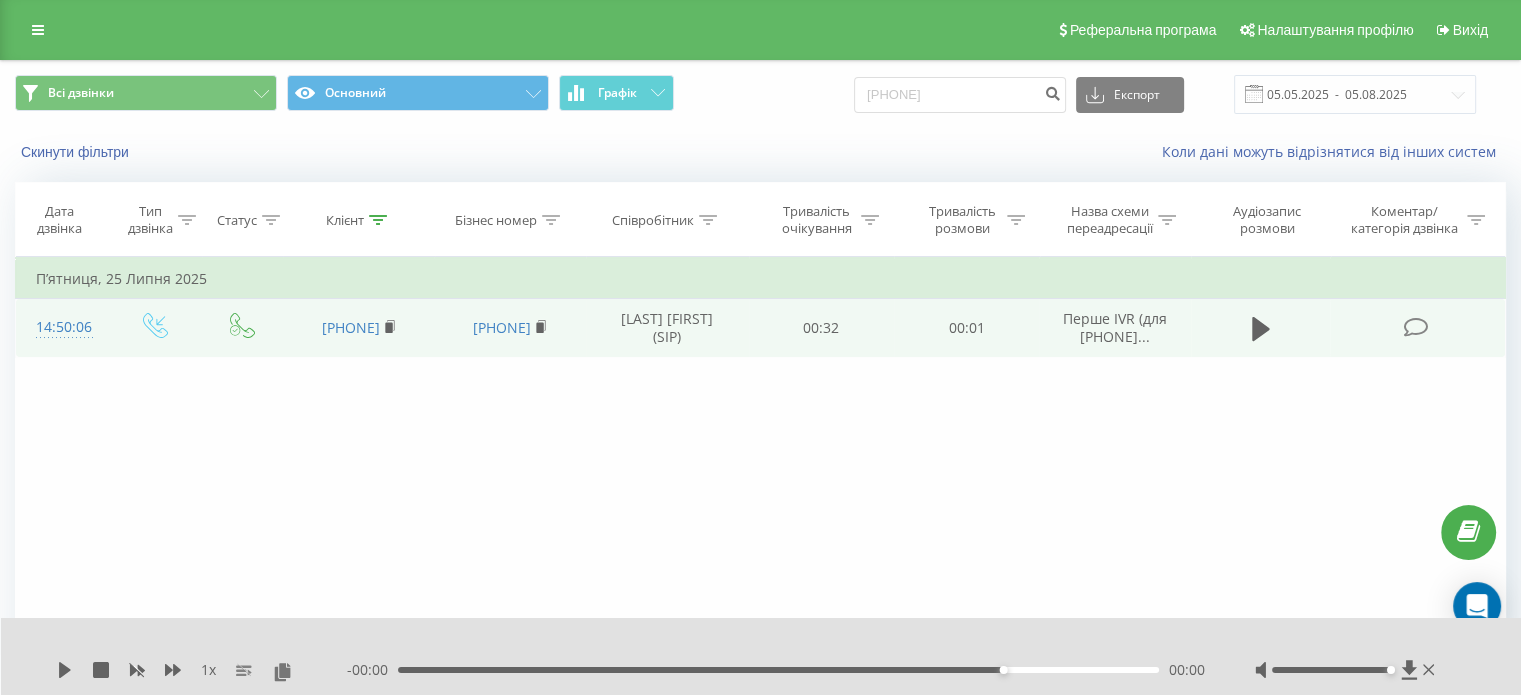 click 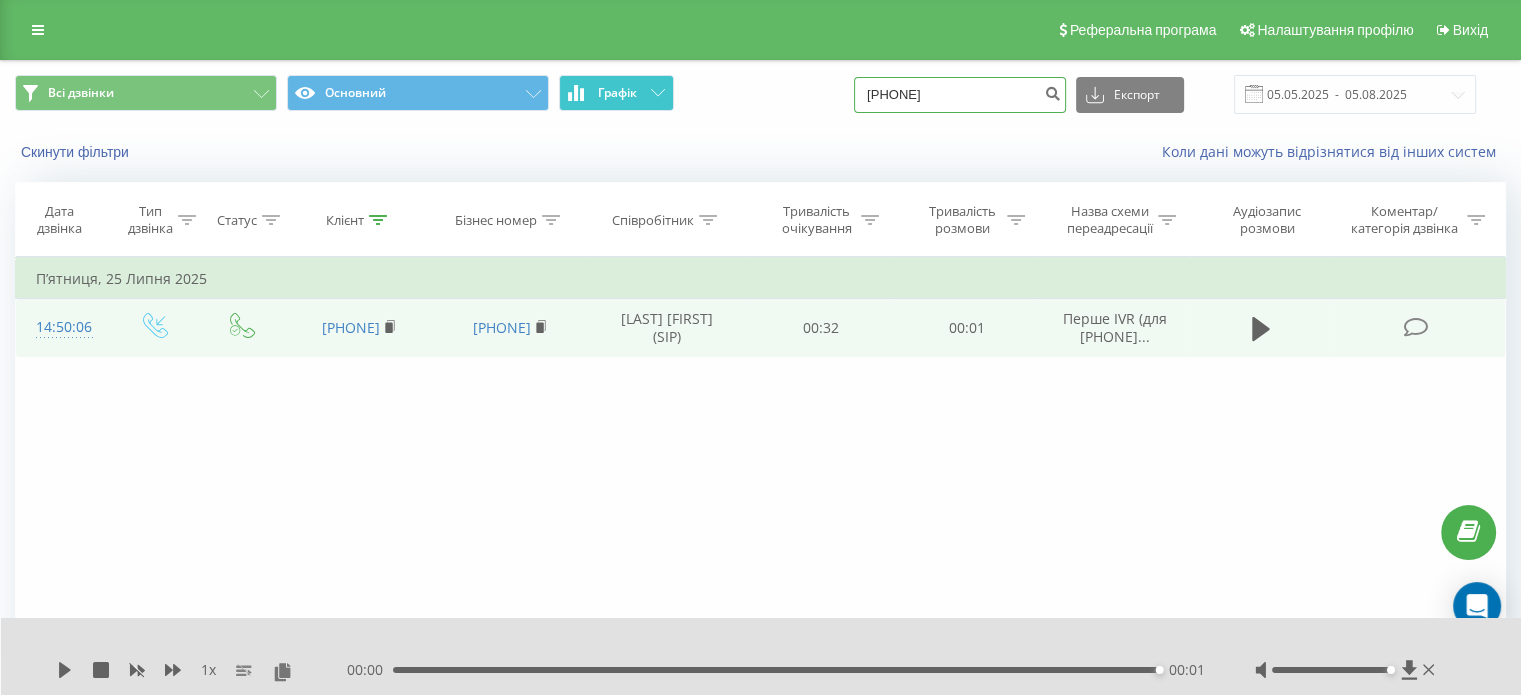 drag, startPoint x: 1000, startPoint y: 85, endPoint x: 624, endPoint y: 80, distance: 376.03323 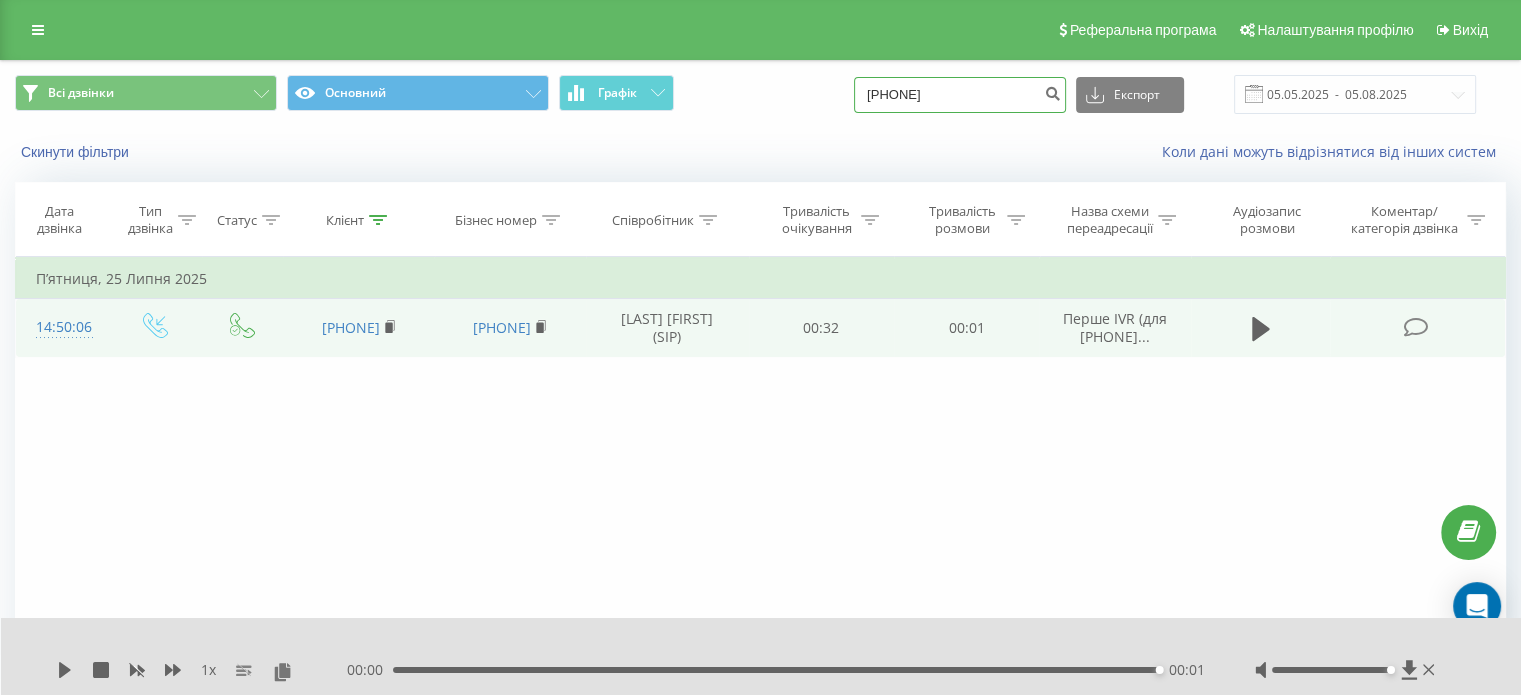 paste on "503699664" 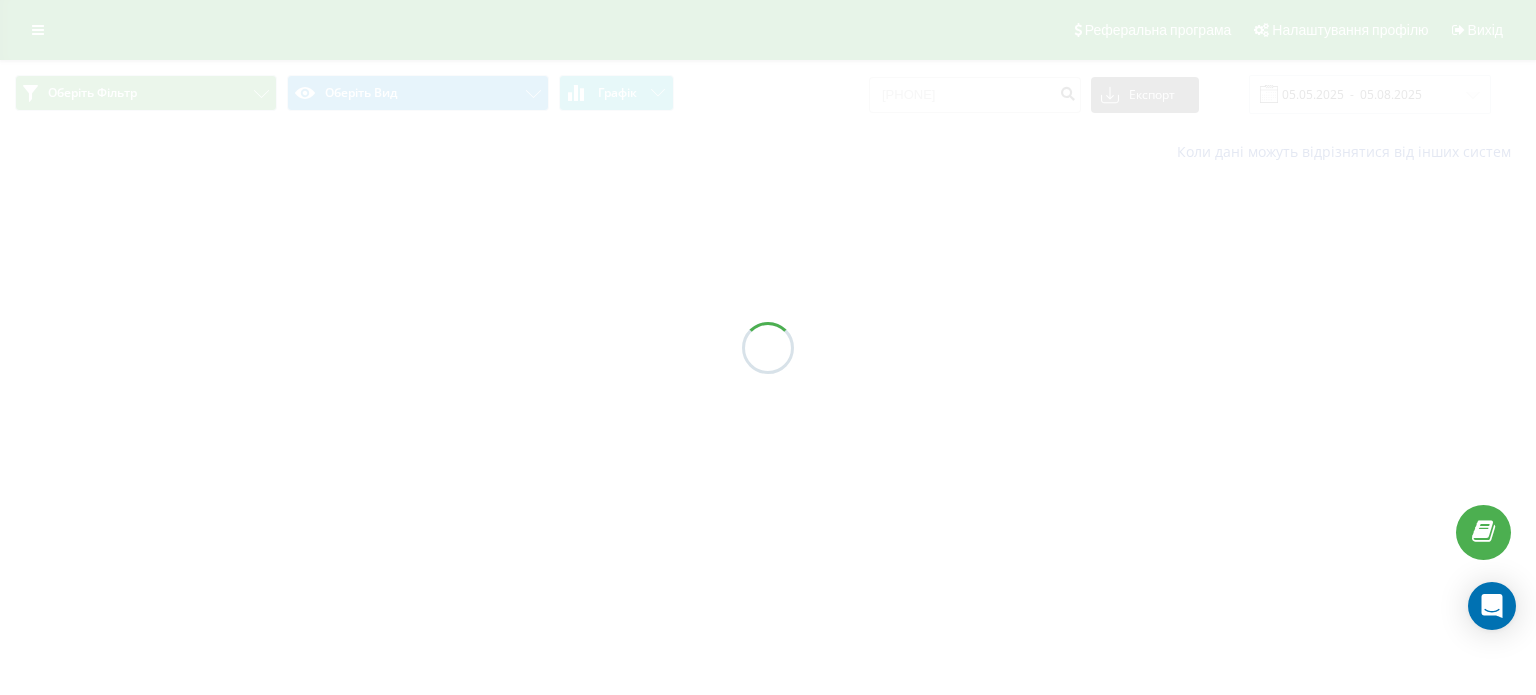 scroll, scrollTop: 0, scrollLeft: 0, axis: both 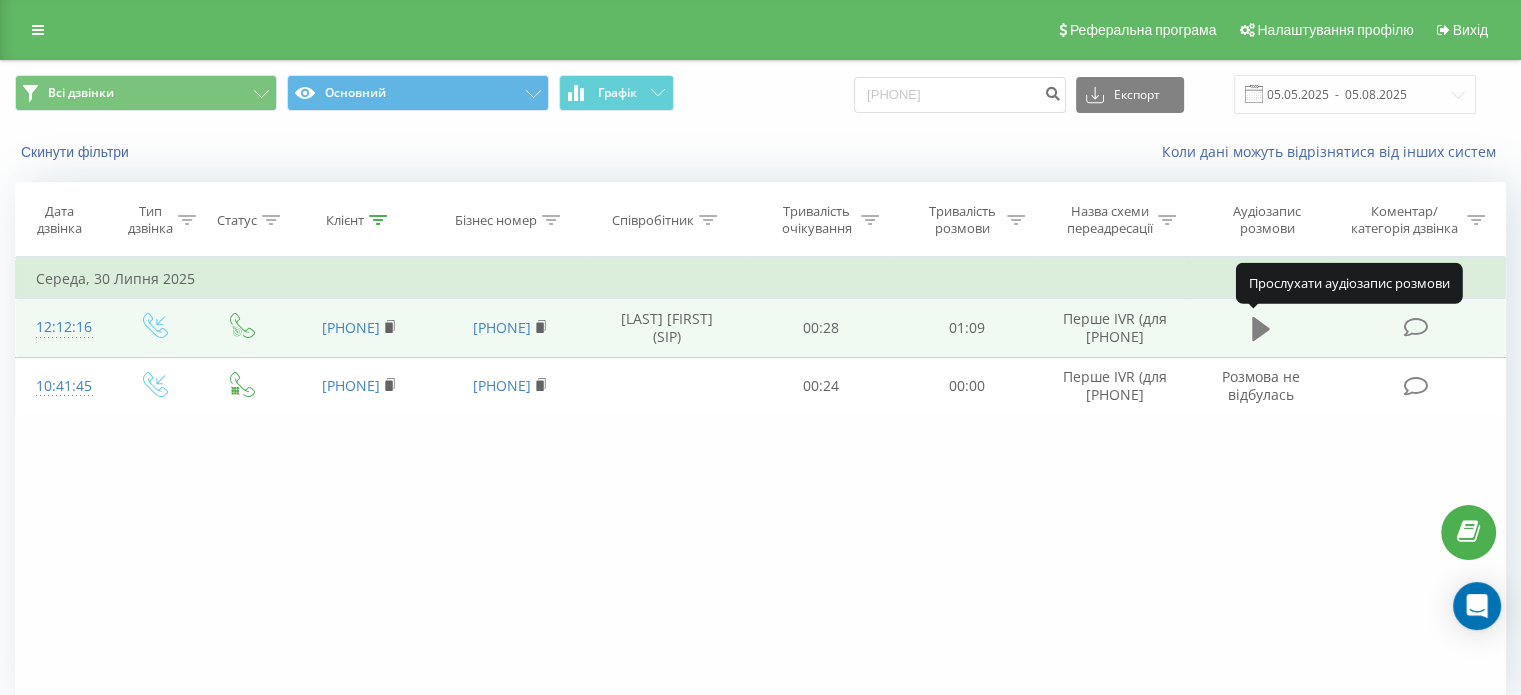 click at bounding box center [1261, 329] 